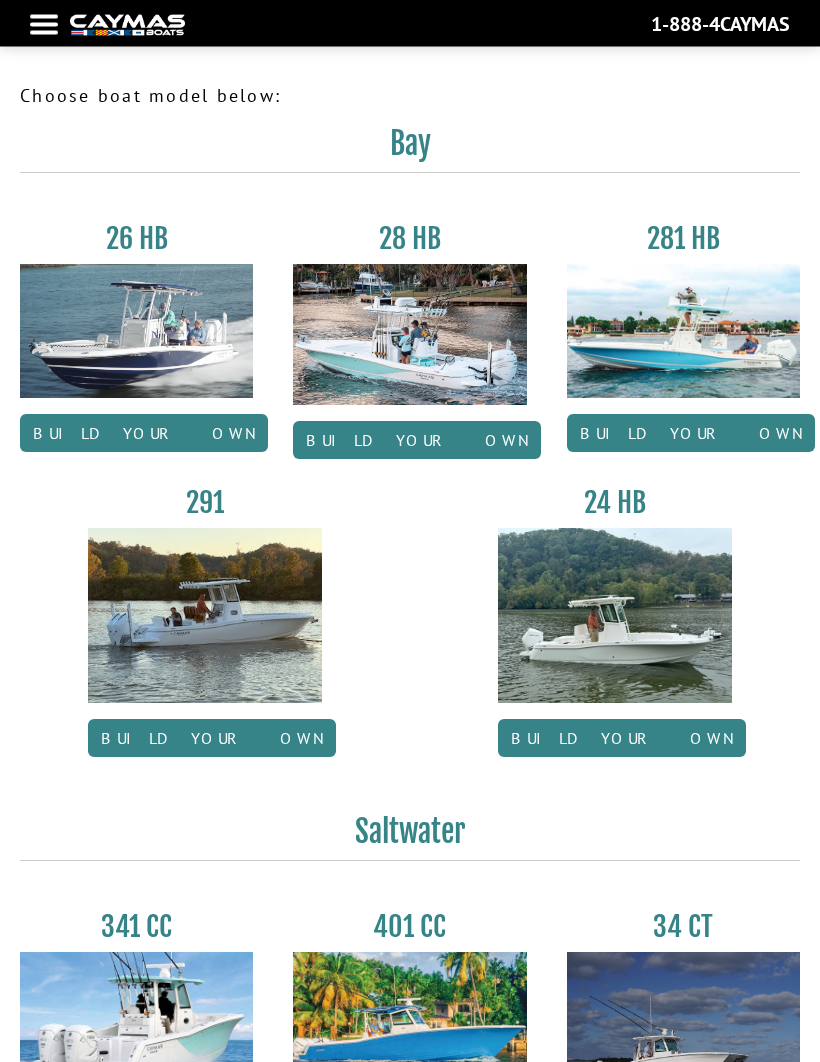 scroll, scrollTop: 0, scrollLeft: 0, axis: both 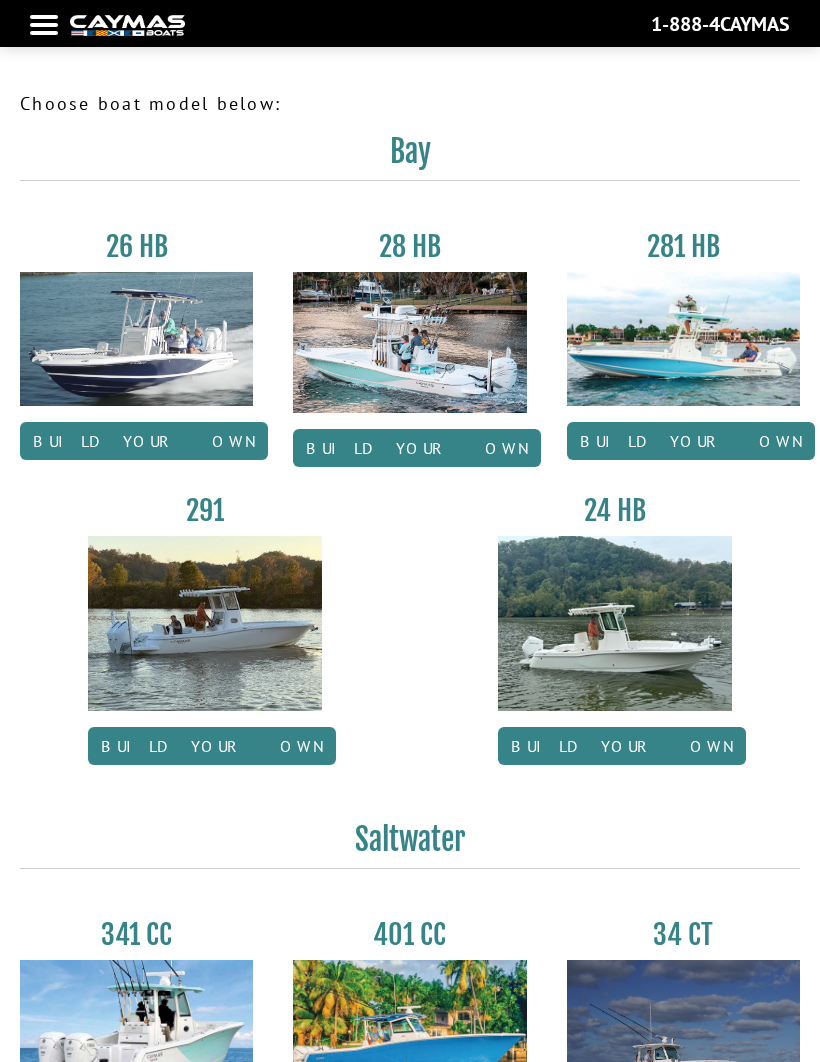 click on "Build your own" at bounding box center [417, 448] 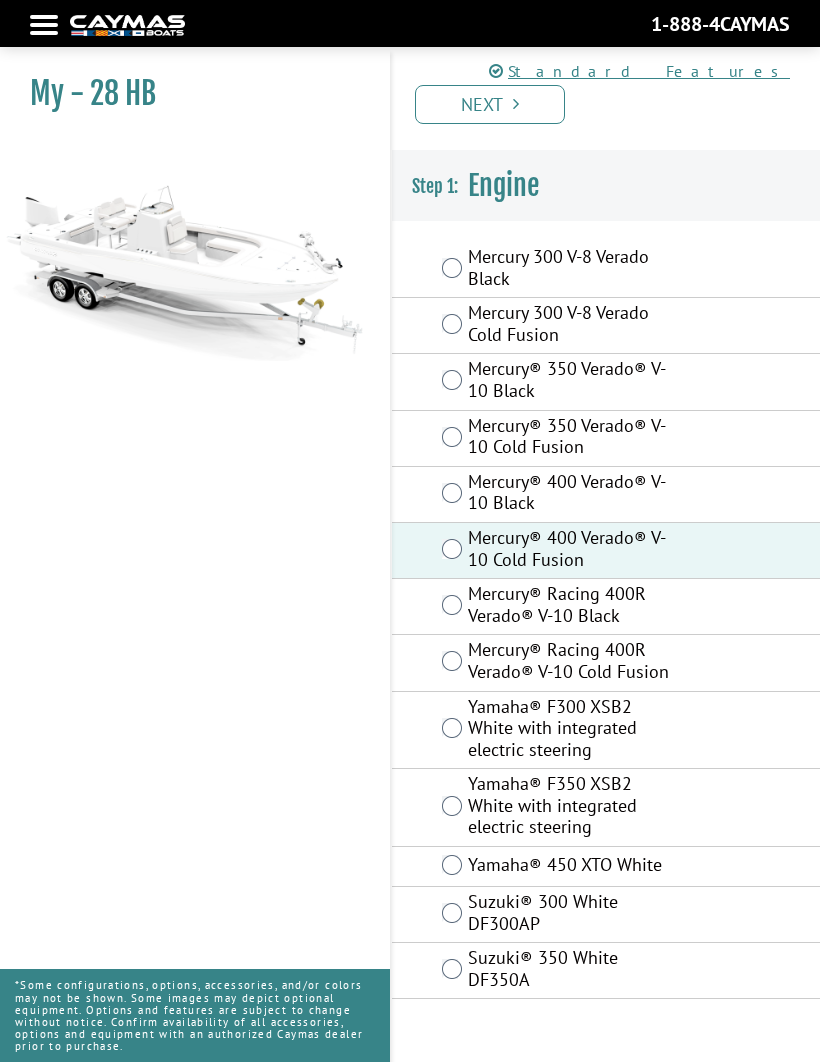 scroll, scrollTop: 0, scrollLeft: 0, axis: both 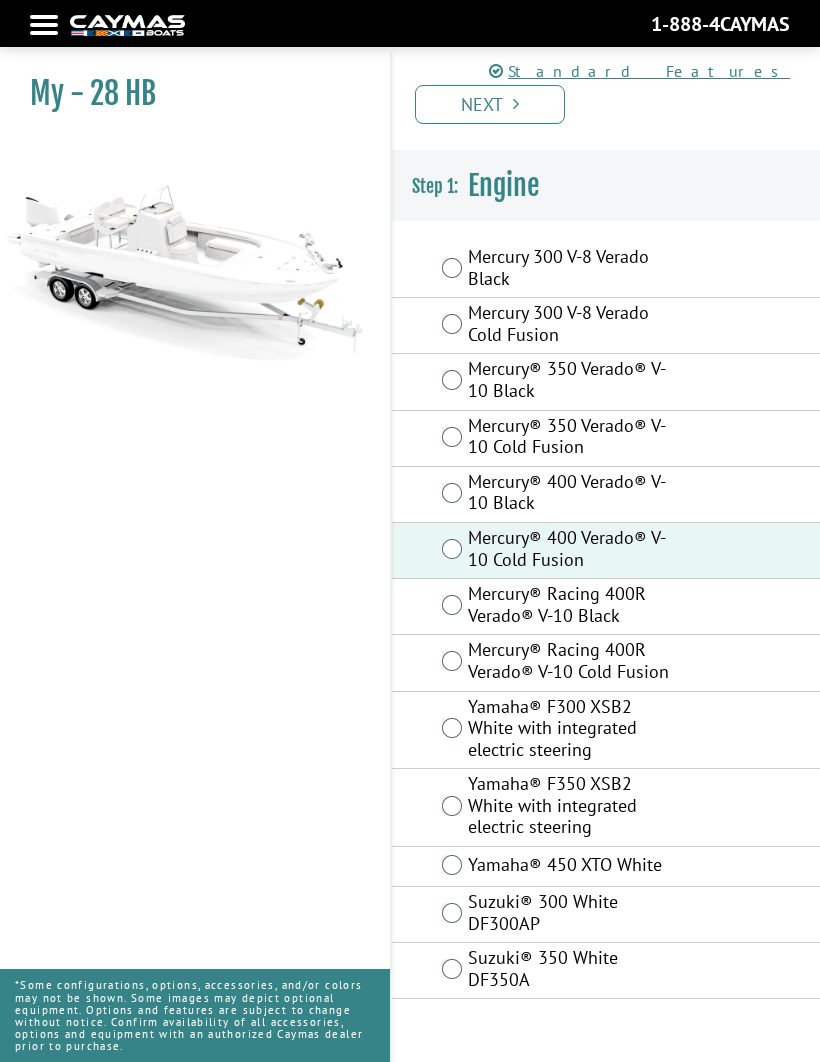 click on "Next" at bounding box center (490, 104) 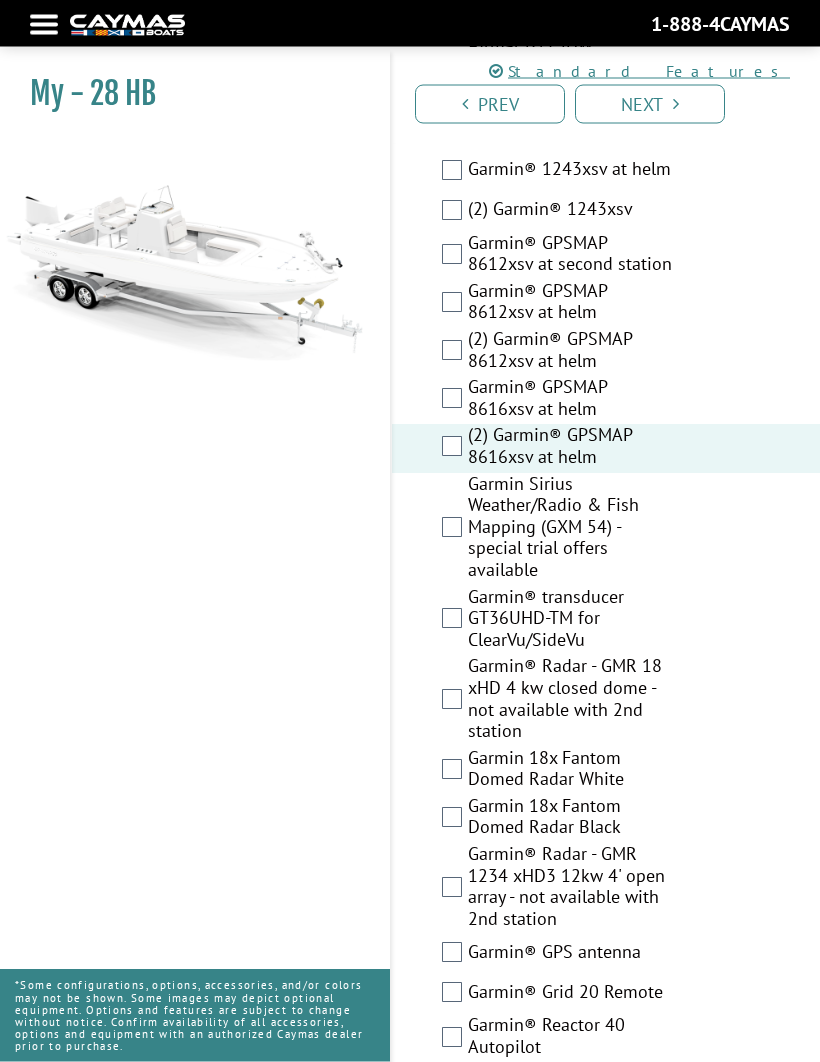 scroll, scrollTop: 7132, scrollLeft: 0, axis: vertical 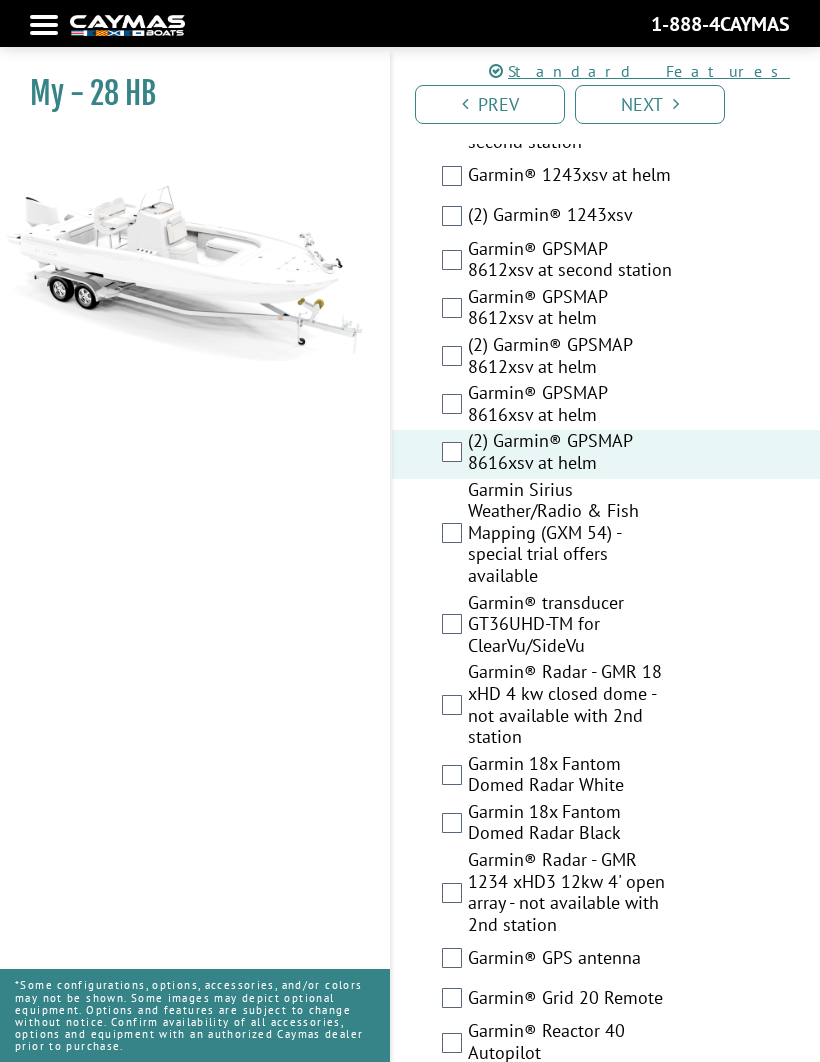 click on "Next" at bounding box center (650, 104) 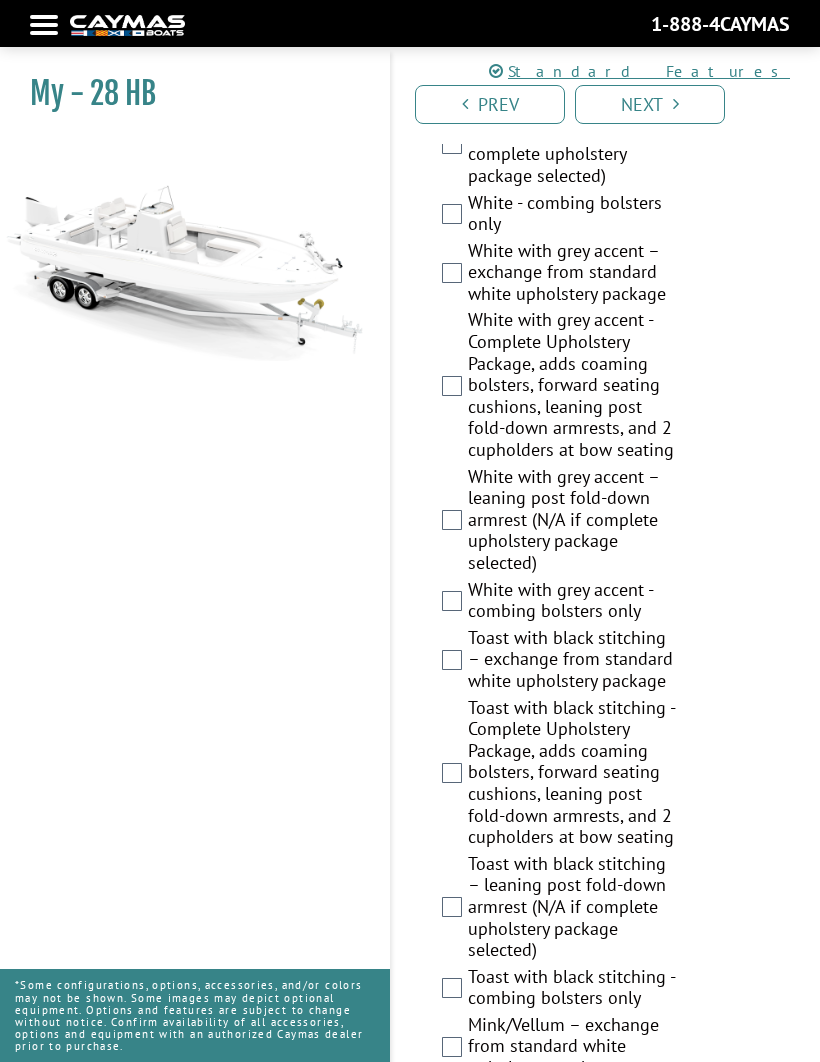 scroll, scrollTop: 5234, scrollLeft: 0, axis: vertical 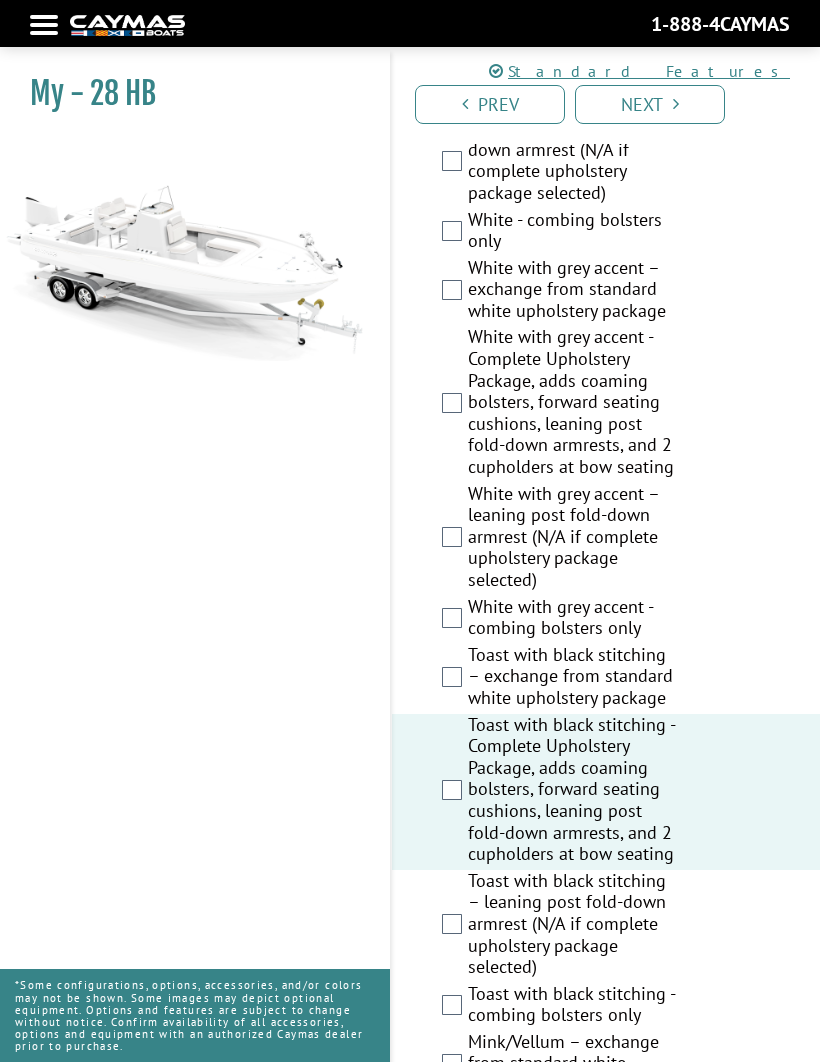 click on "Next" at bounding box center [650, 104] 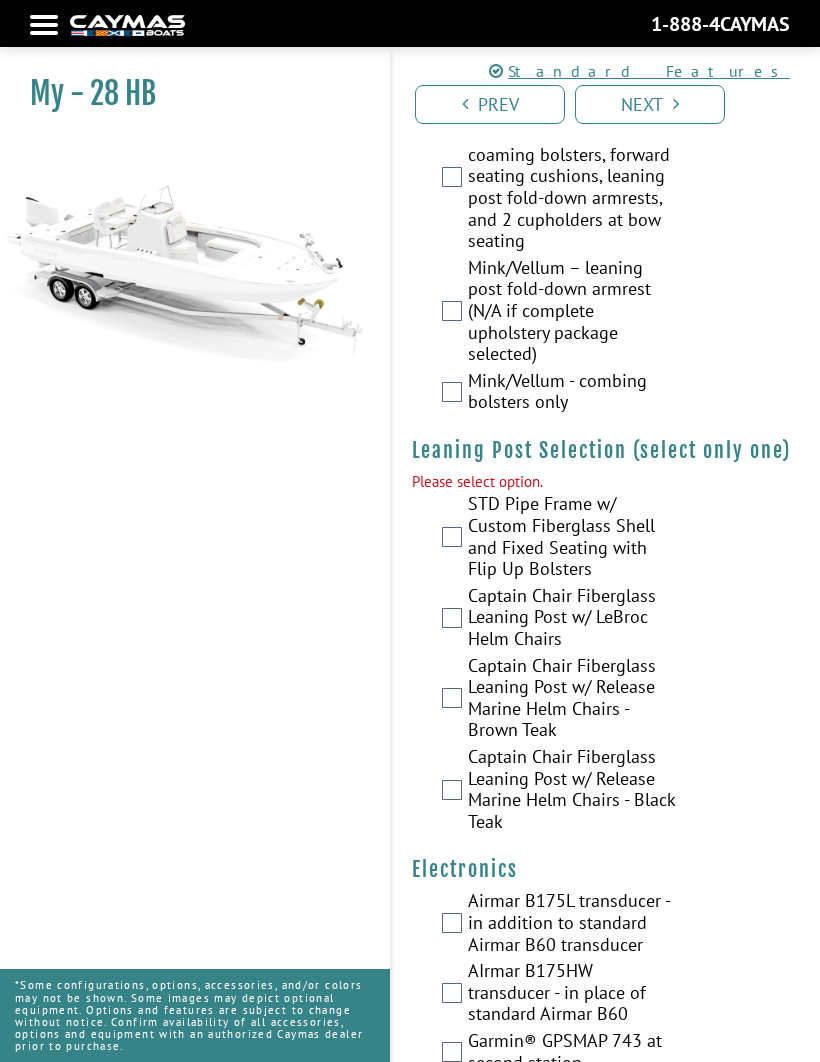 scroll, scrollTop: 6274, scrollLeft: 0, axis: vertical 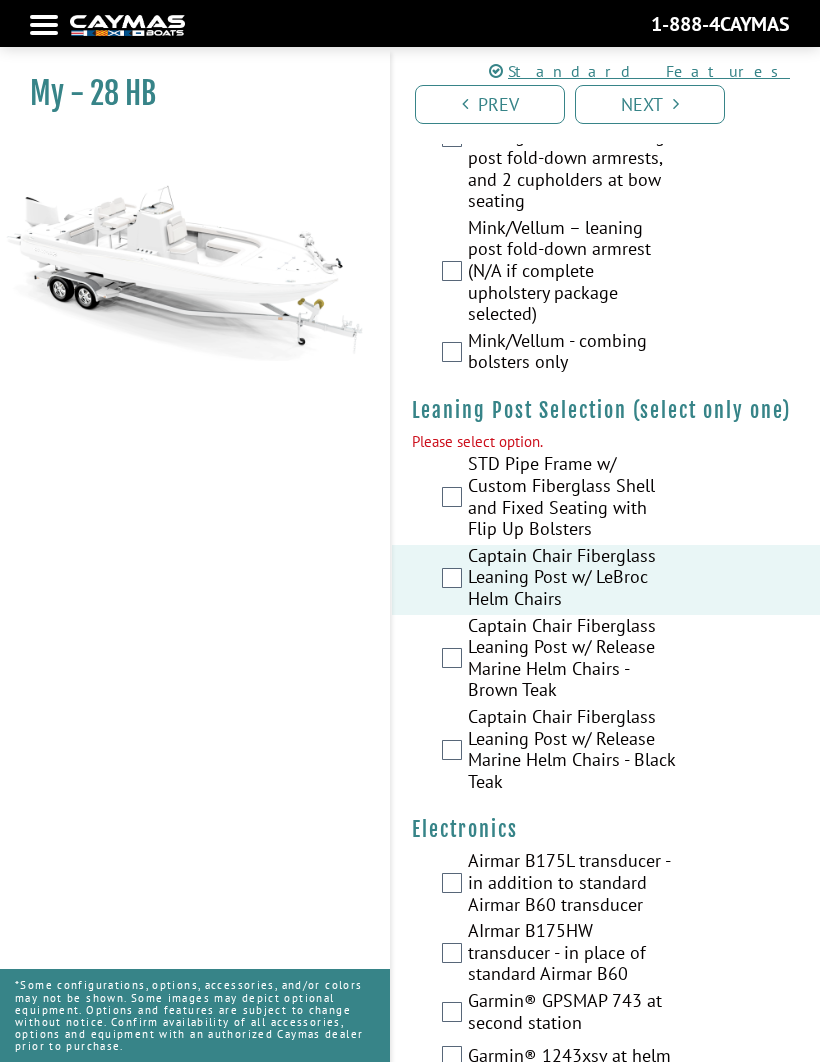 click on "Next" at bounding box center (650, 104) 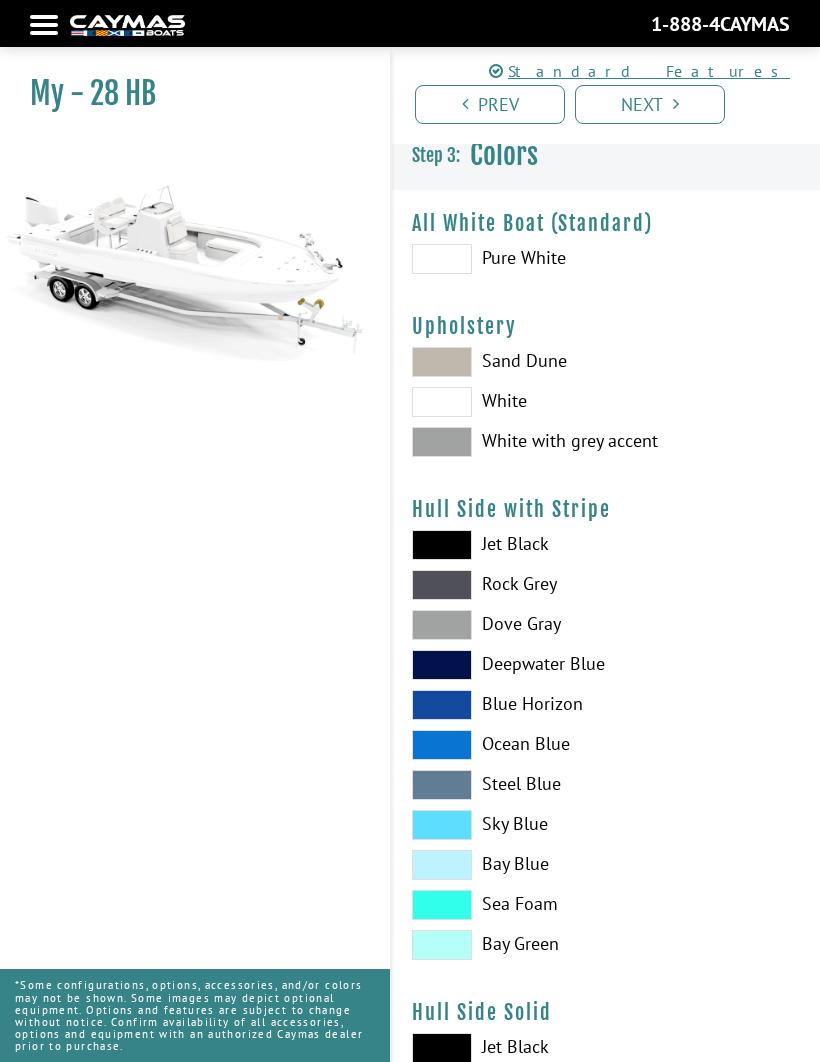 scroll, scrollTop: 0, scrollLeft: 0, axis: both 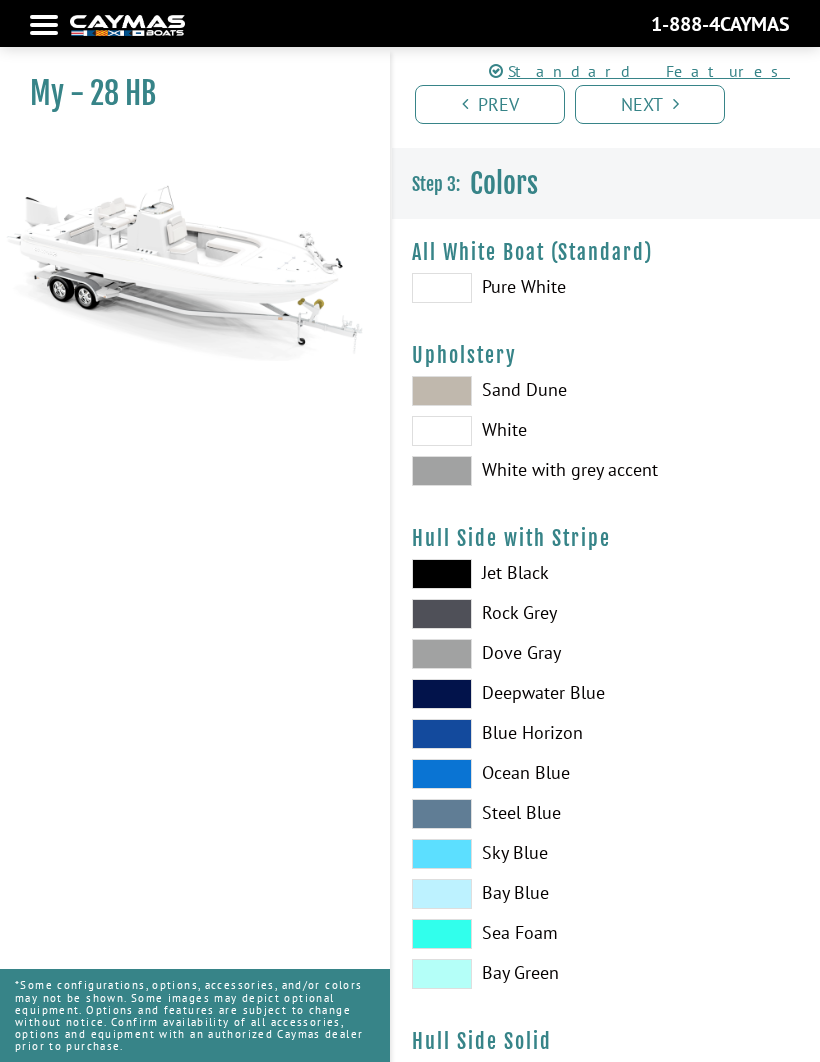 click at bounding box center (442, 288) 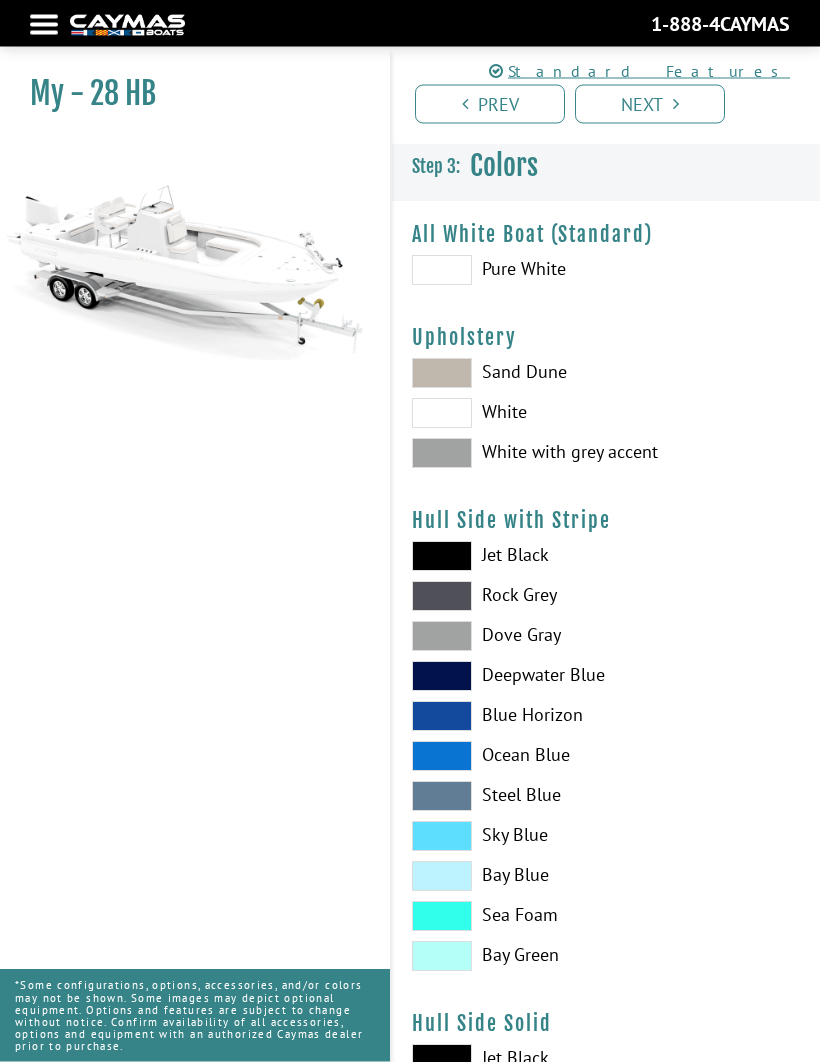 scroll, scrollTop: 0, scrollLeft: 0, axis: both 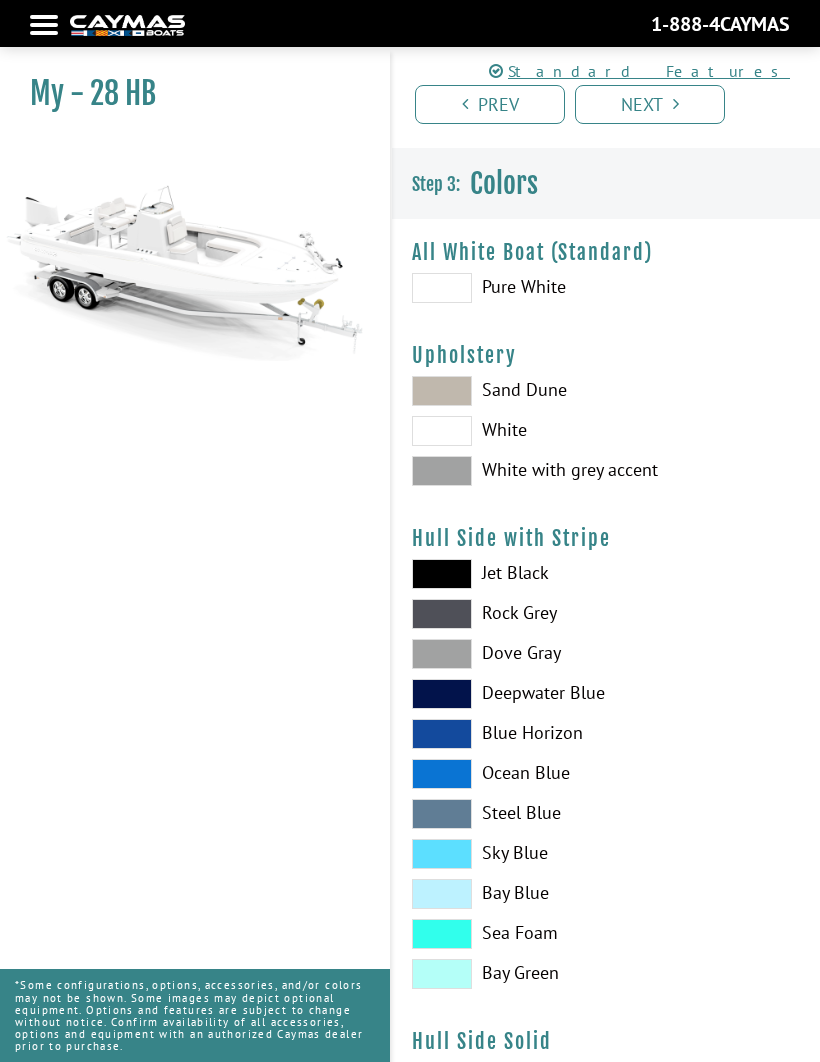click on "Next" at bounding box center (650, 104) 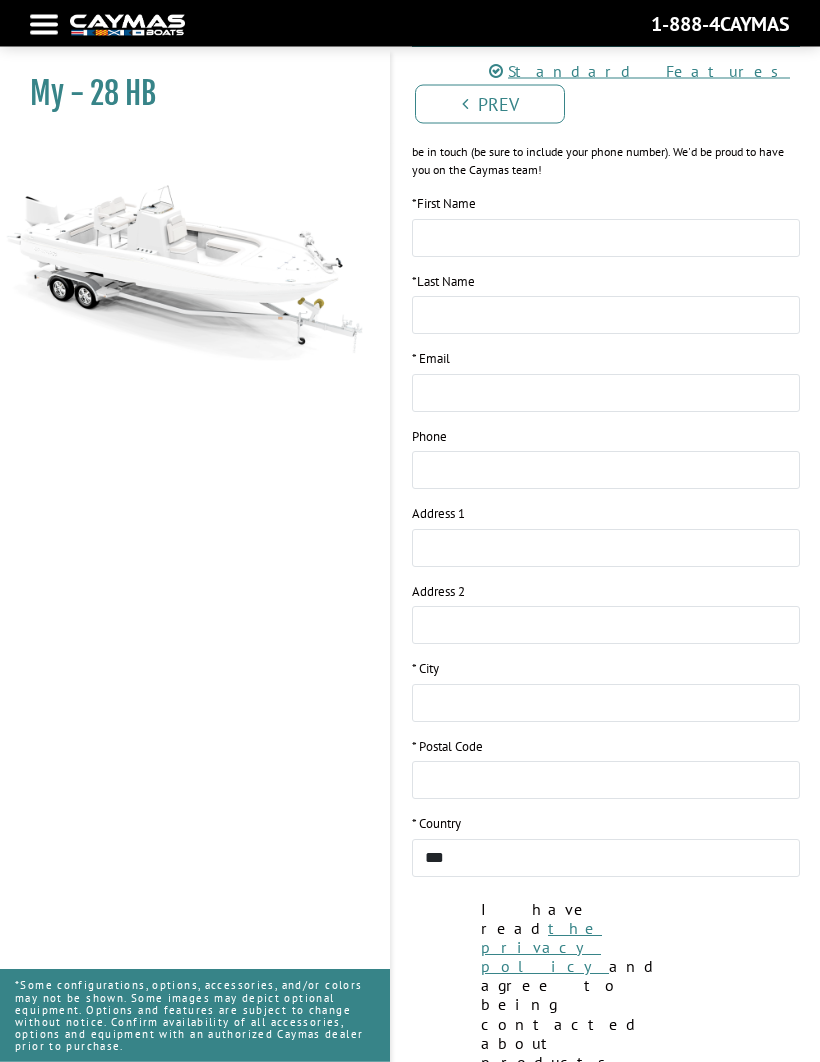 scroll, scrollTop: 397, scrollLeft: 0, axis: vertical 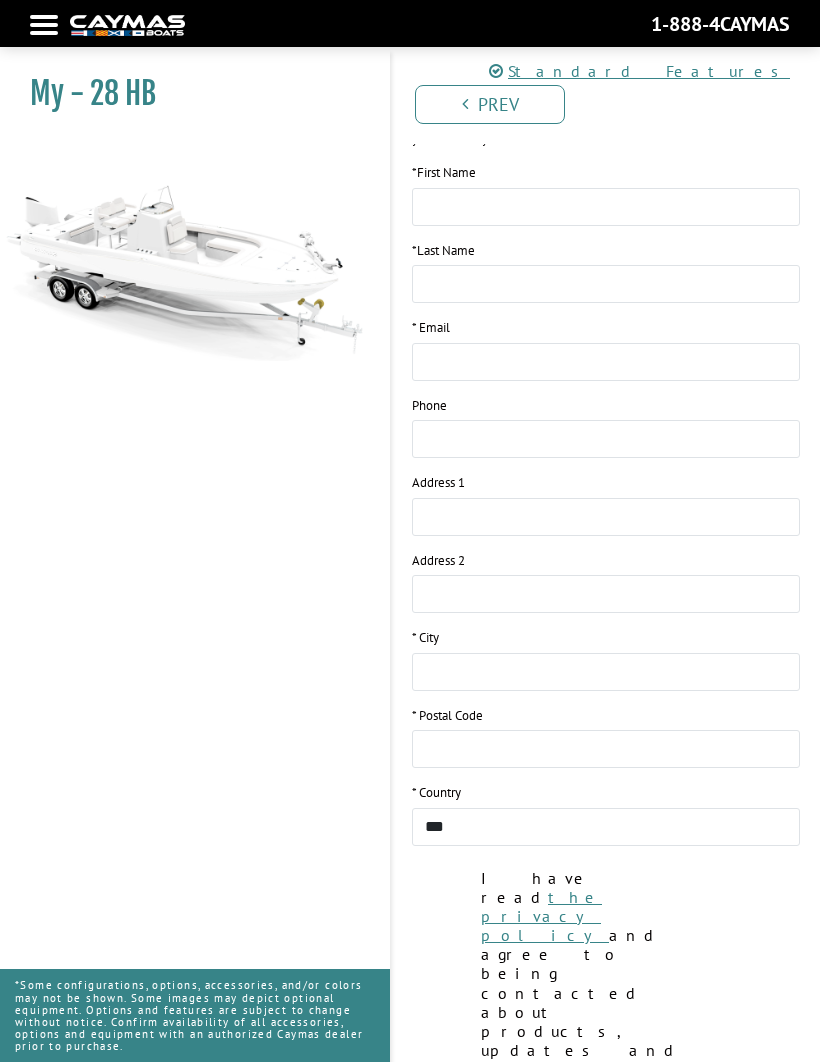 click on "**********" at bounding box center [477, 1225] 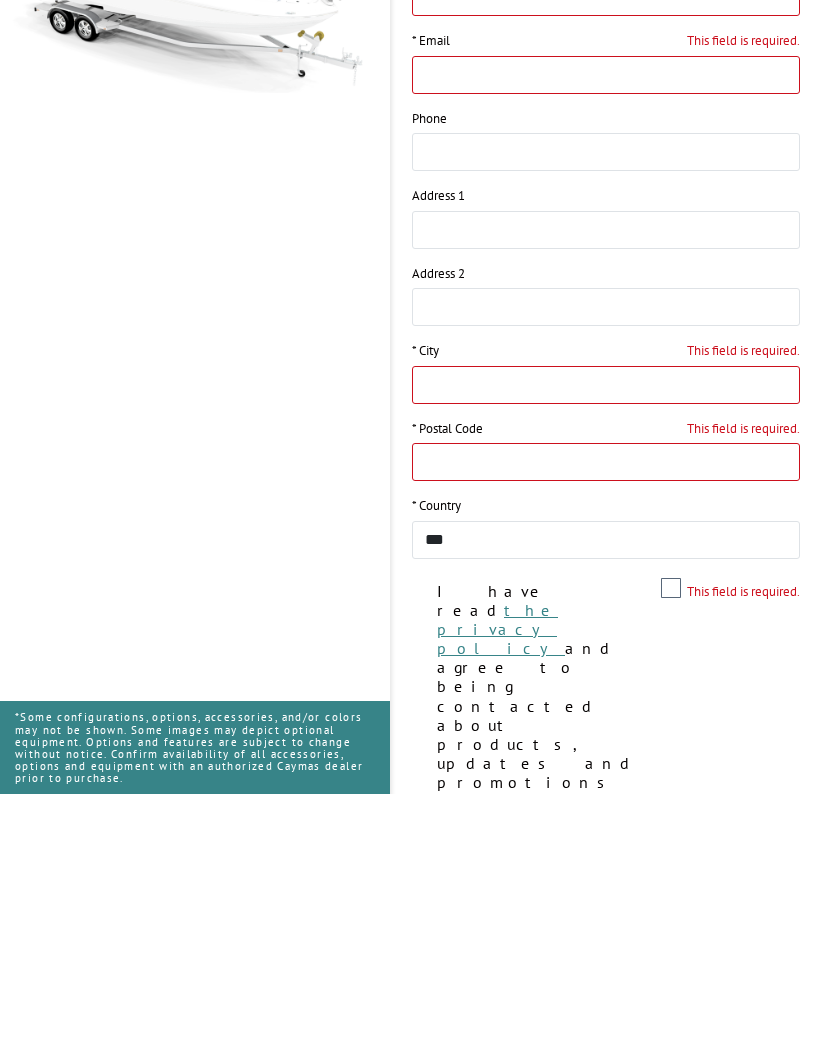 scroll, scrollTop: 466, scrollLeft: 0, axis: vertical 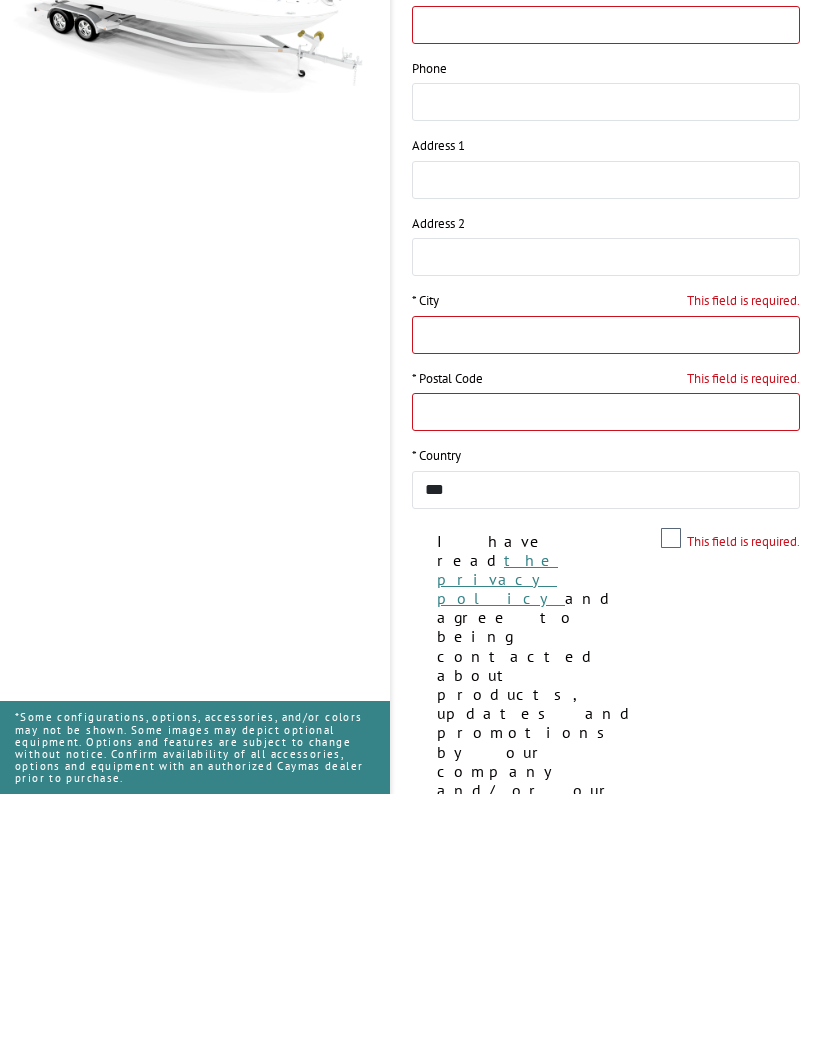 click on "**********" at bounding box center (477, 1156) 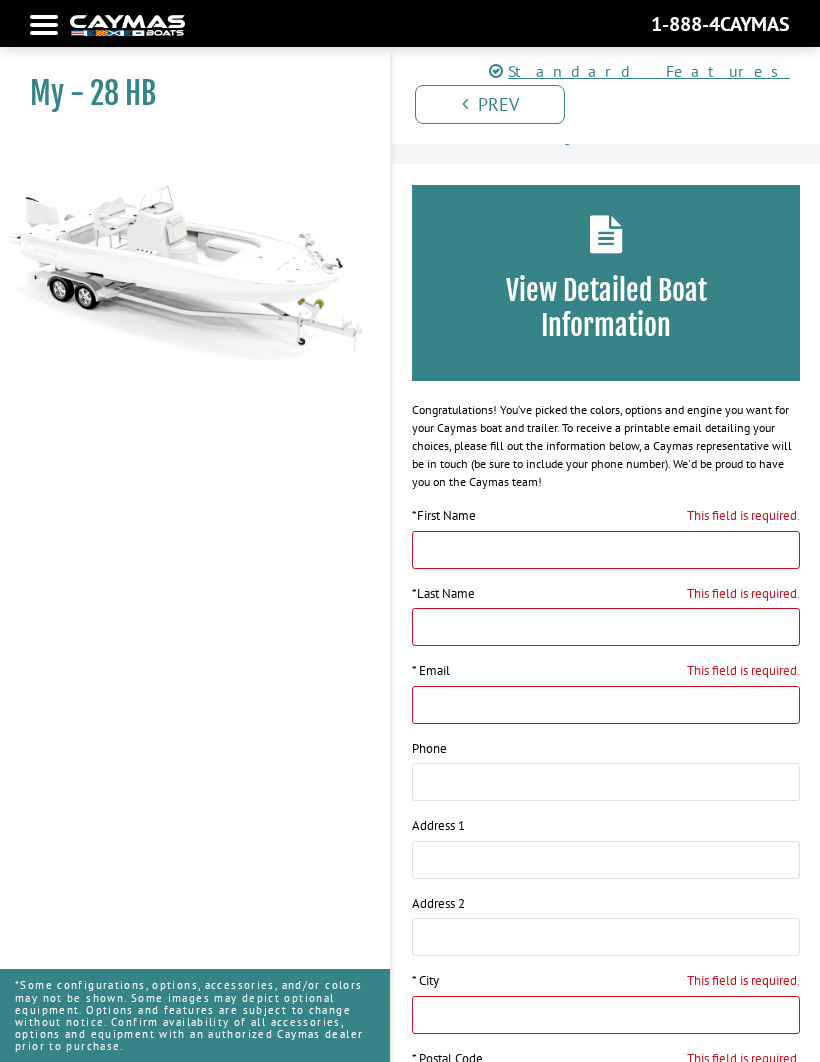 scroll, scrollTop: 0, scrollLeft: 0, axis: both 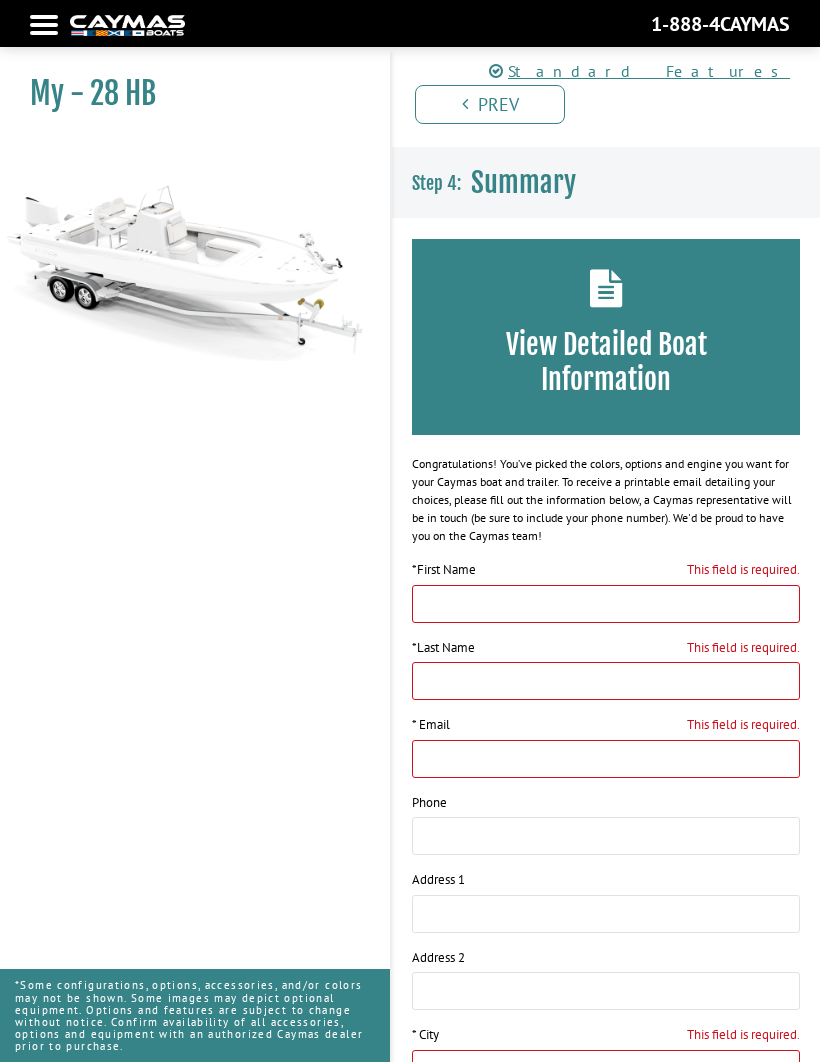 click on "Standard Features" at bounding box center [639, 71] 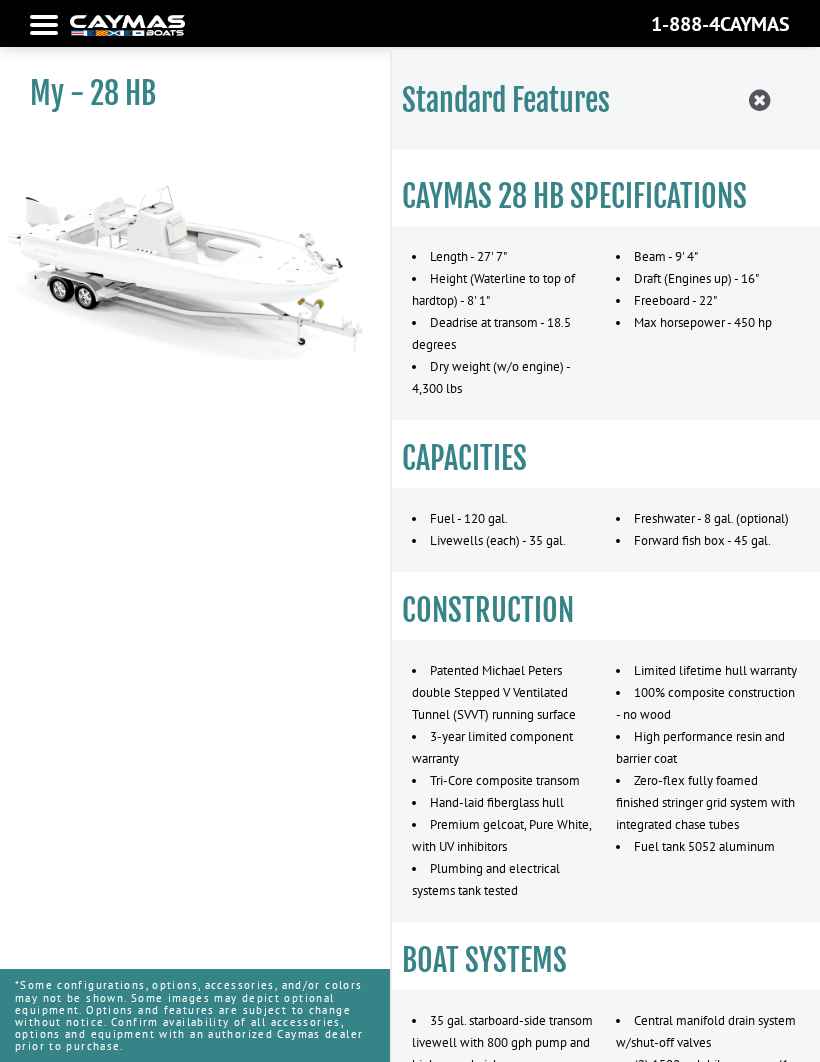 click at bounding box center [44, 25] 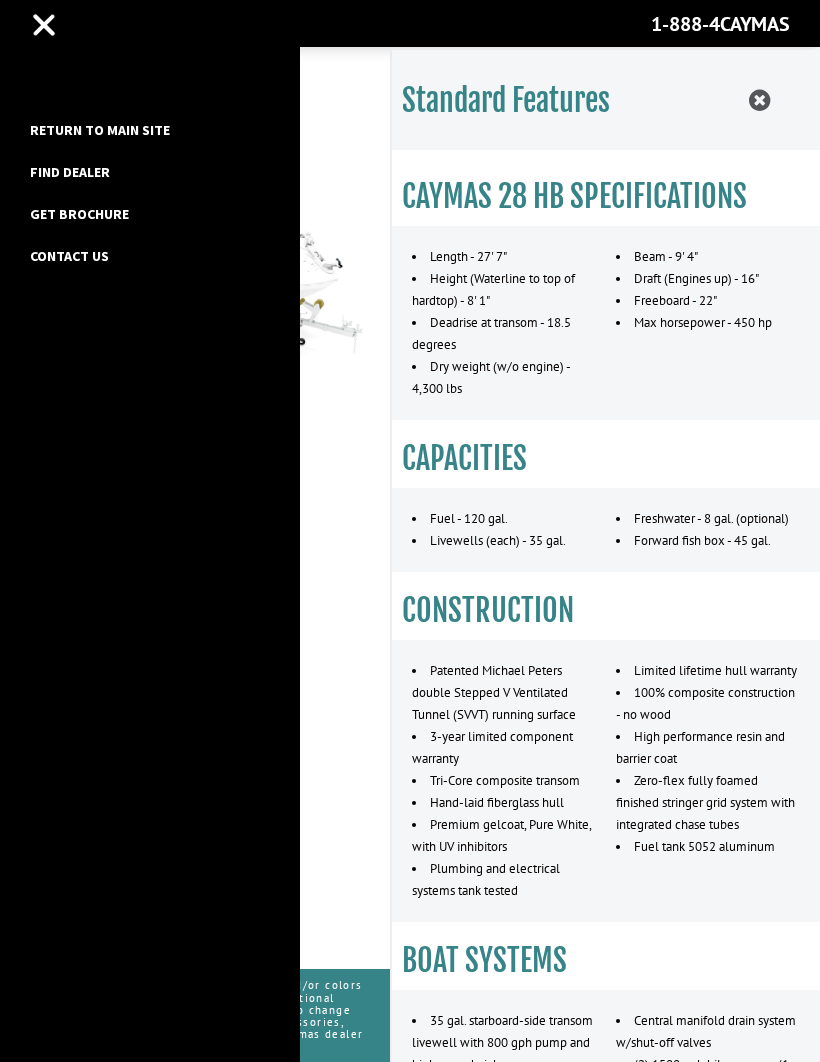 click at bounding box center (44, 25) 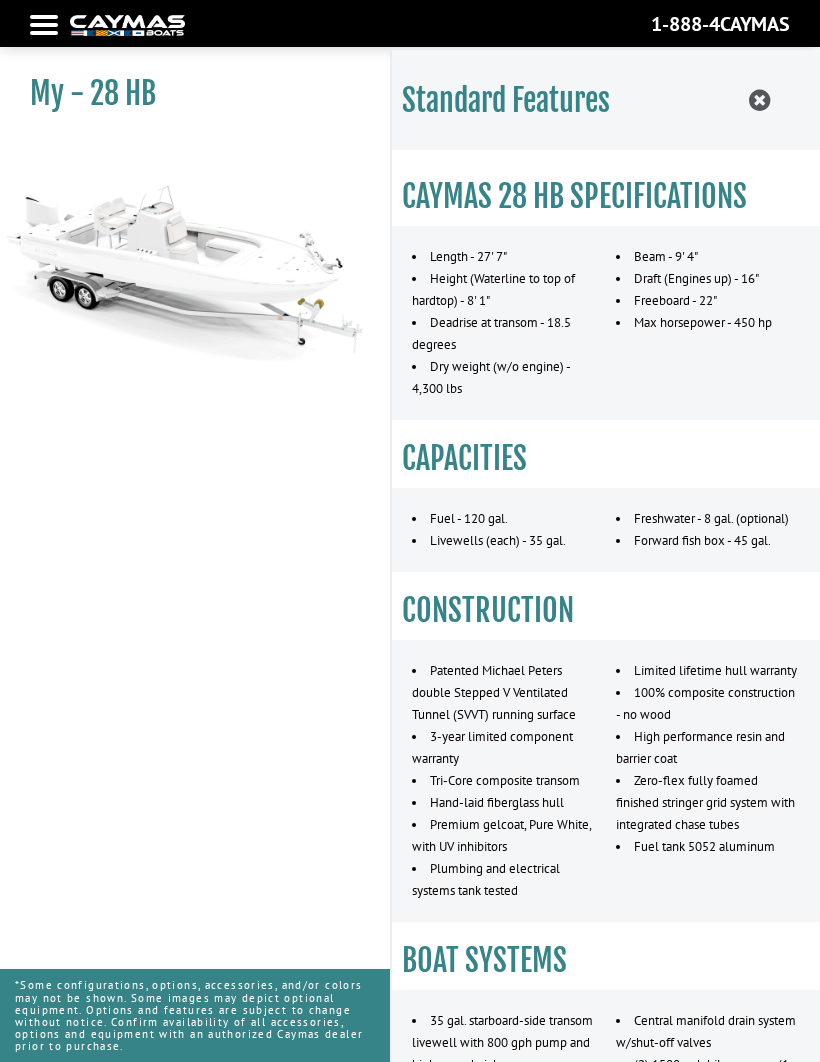 click at bounding box center [44, 25] 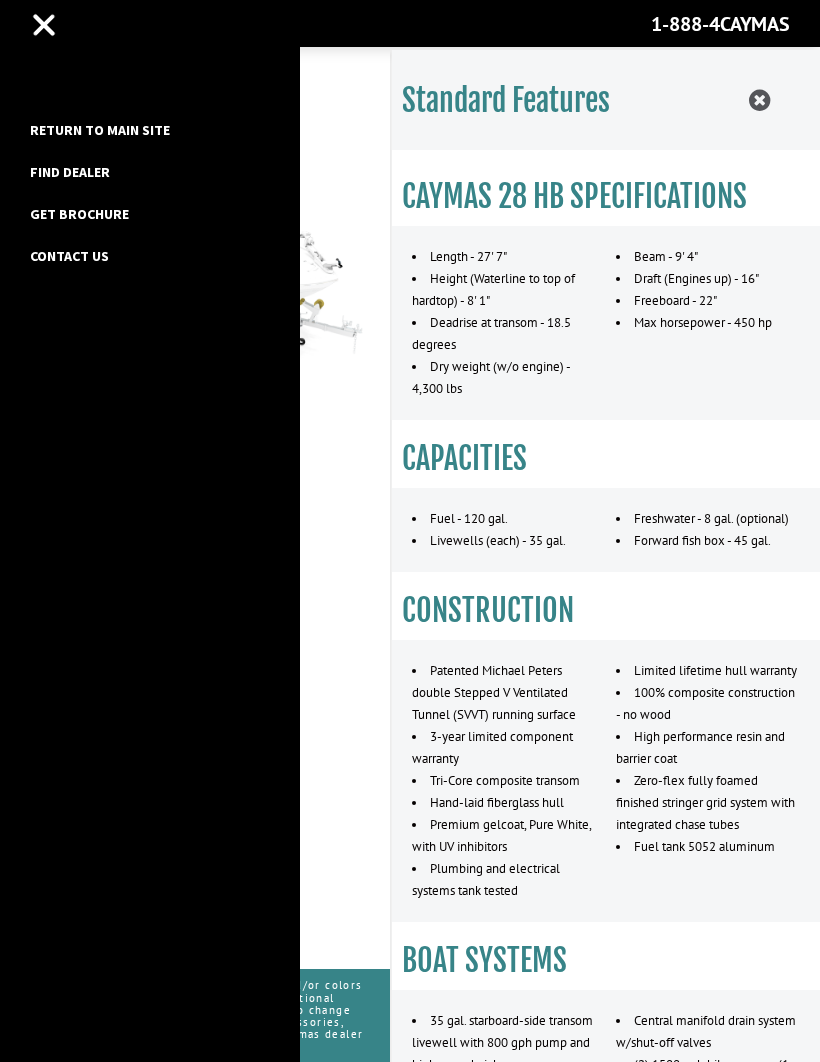 click on "Find Dealer" at bounding box center (70, 172) 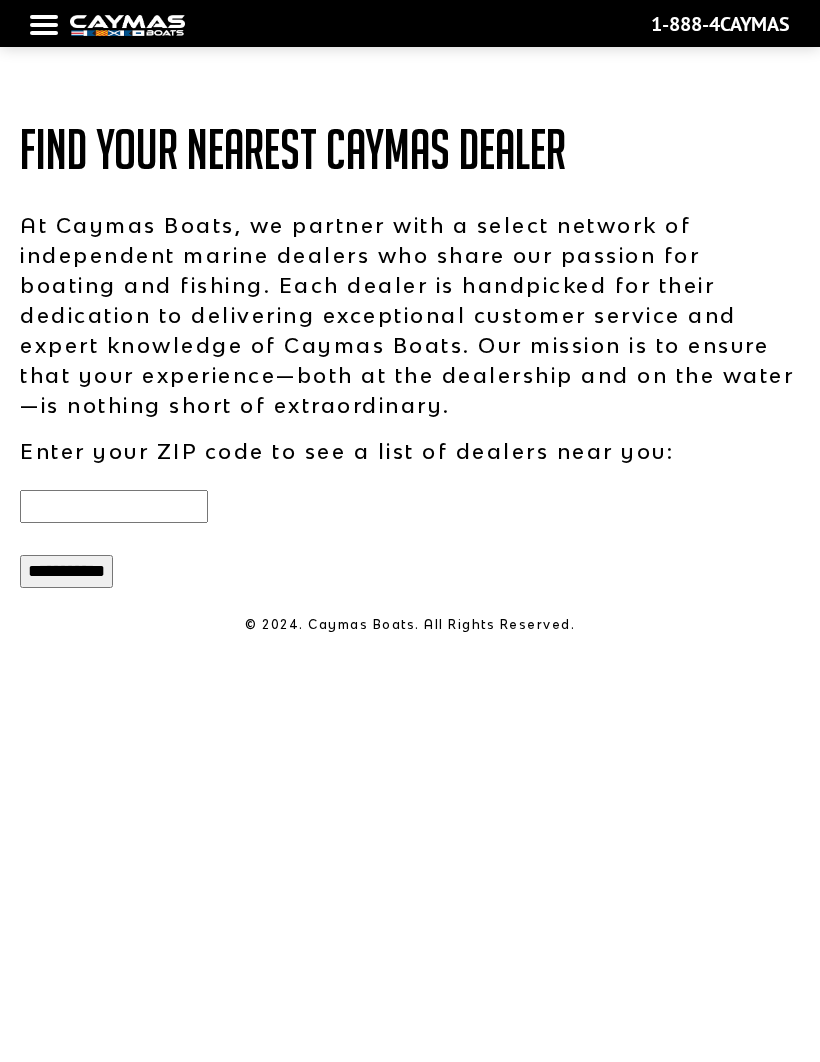 scroll, scrollTop: 0, scrollLeft: 0, axis: both 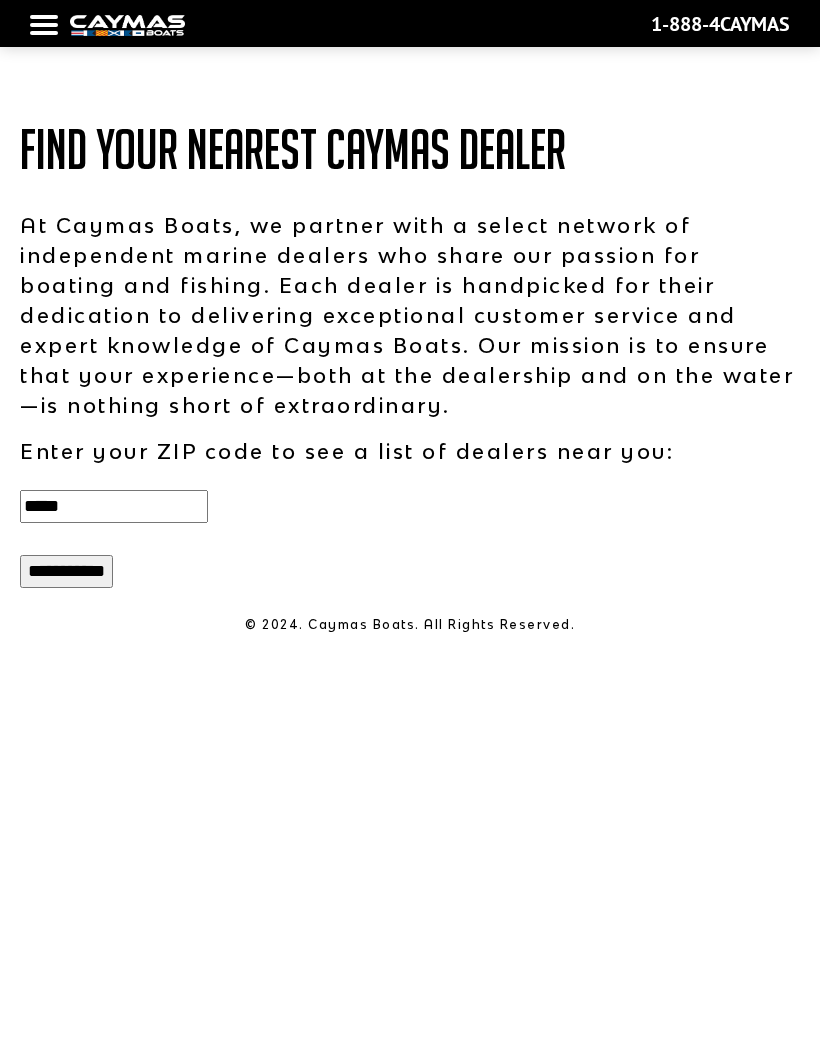 click on "**********" at bounding box center [66, 571] 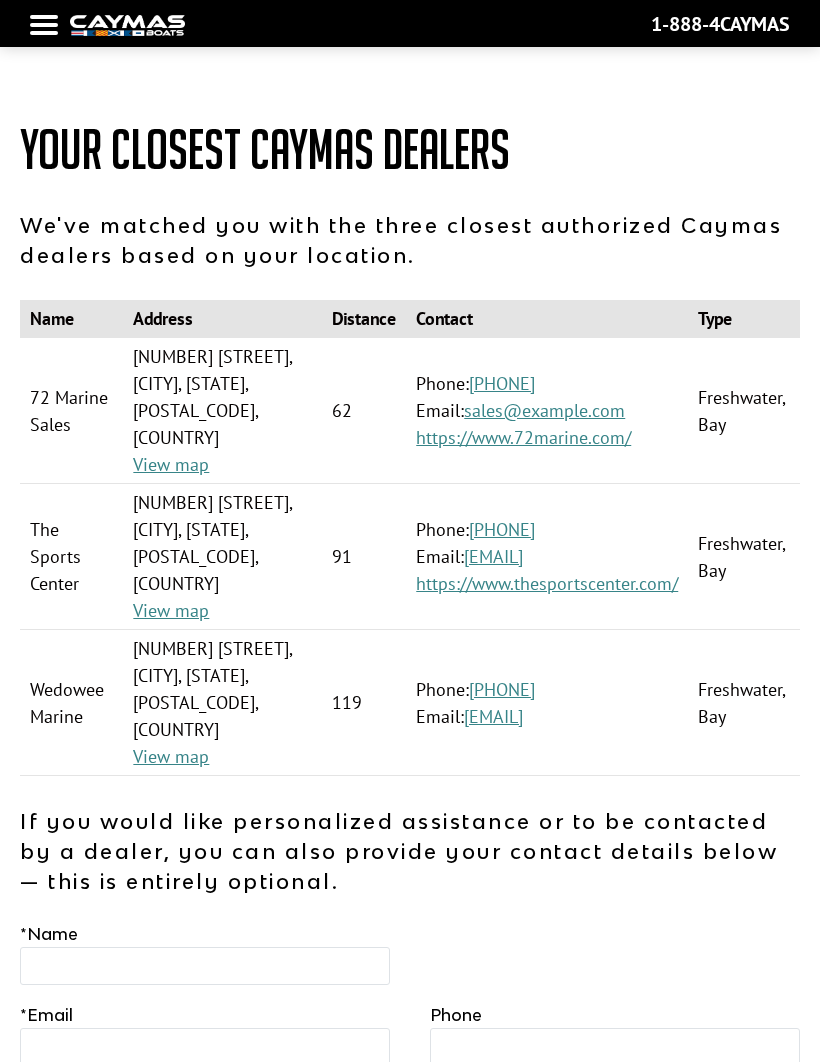 scroll, scrollTop: 0, scrollLeft: 0, axis: both 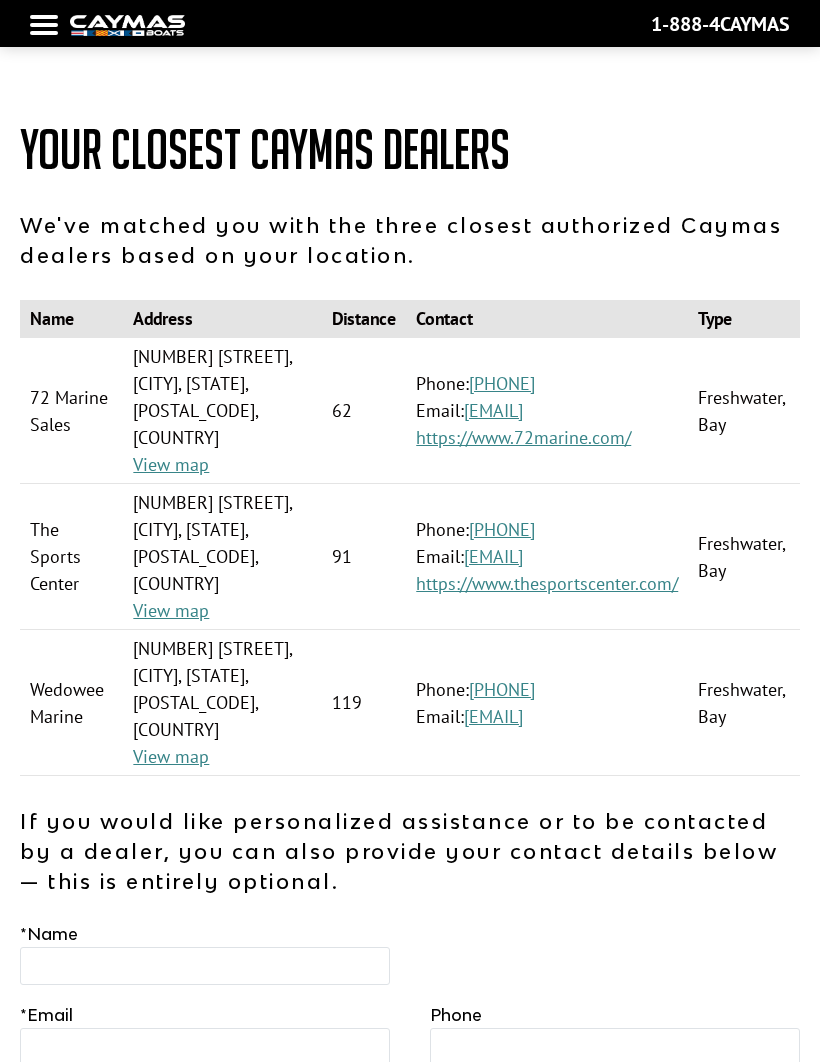 click on "https://www.thesportscenter.com/" at bounding box center [547, 583] 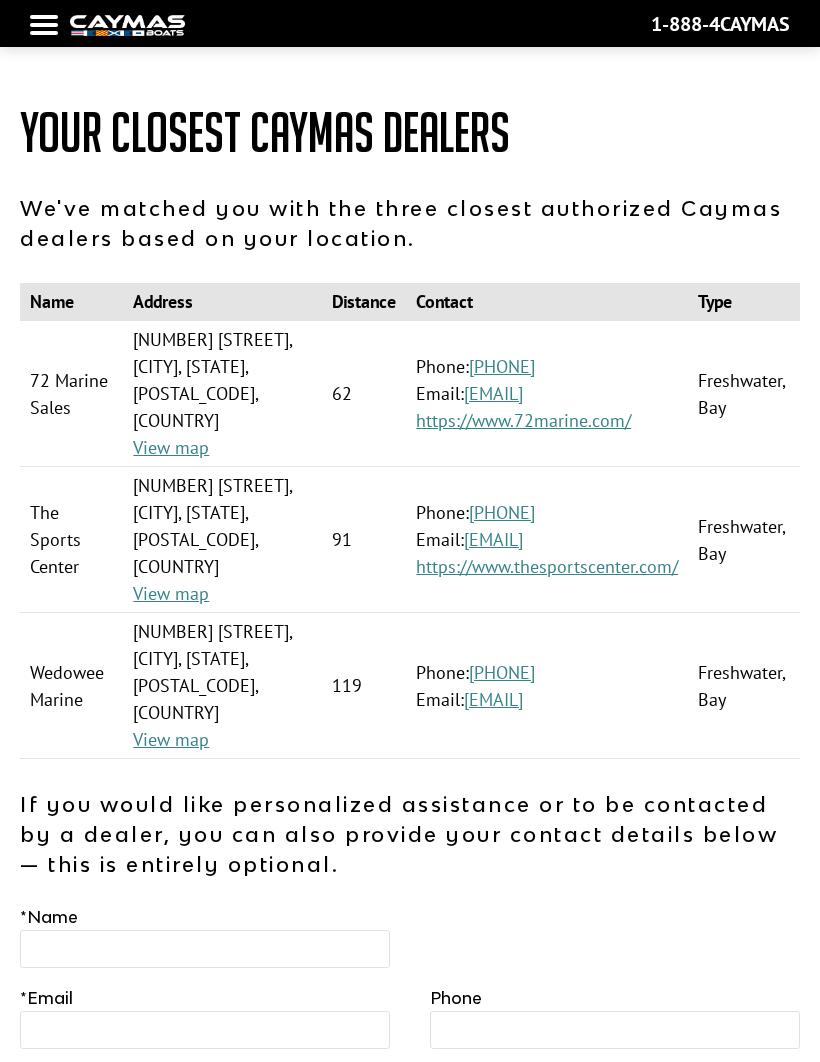 scroll, scrollTop: 0, scrollLeft: 0, axis: both 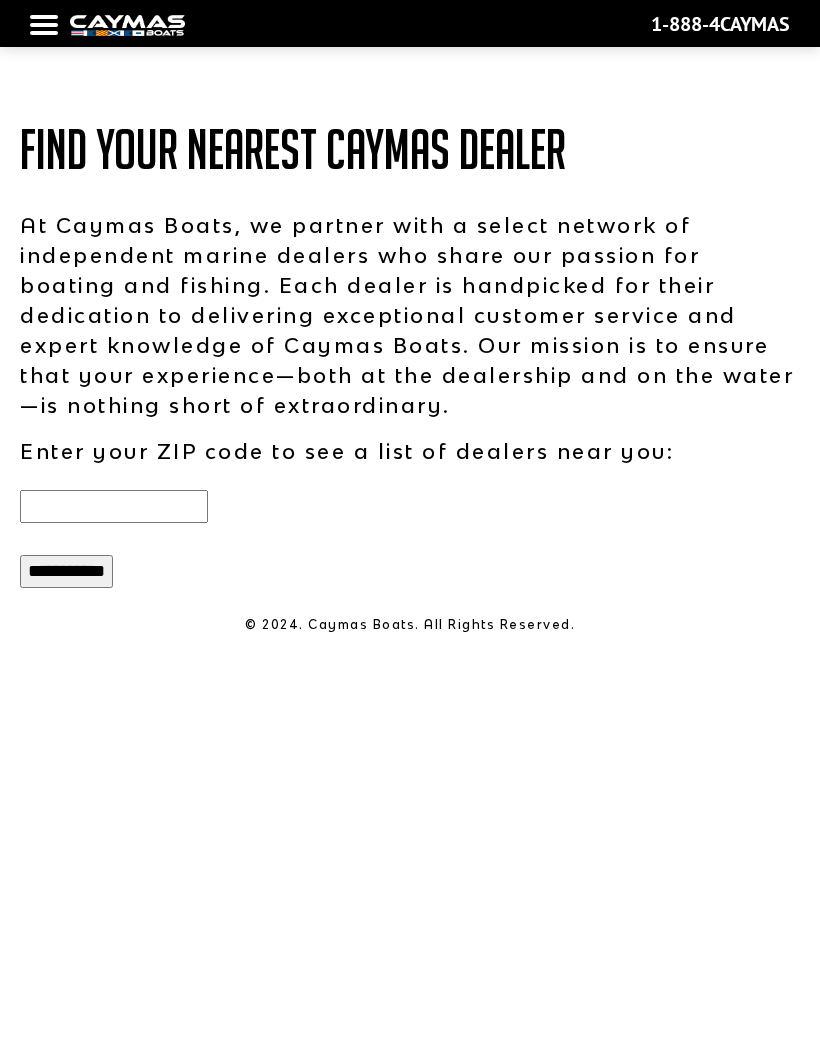 click at bounding box center [114, 506] 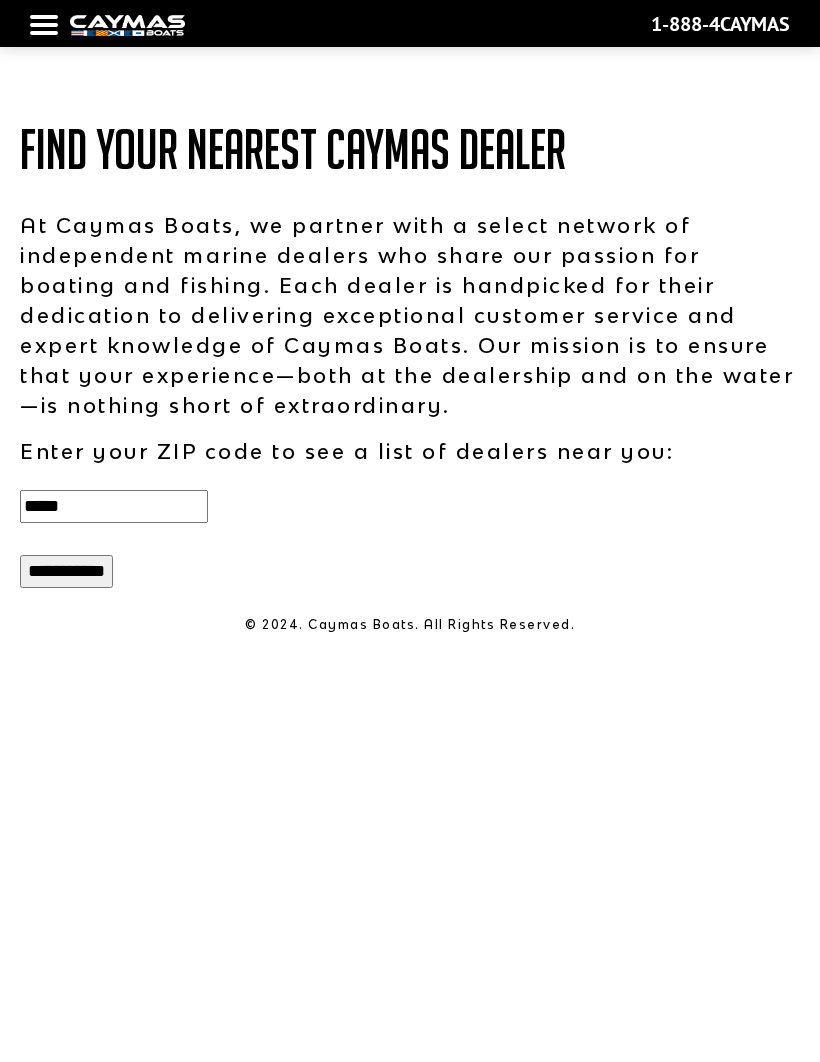 type on "*****" 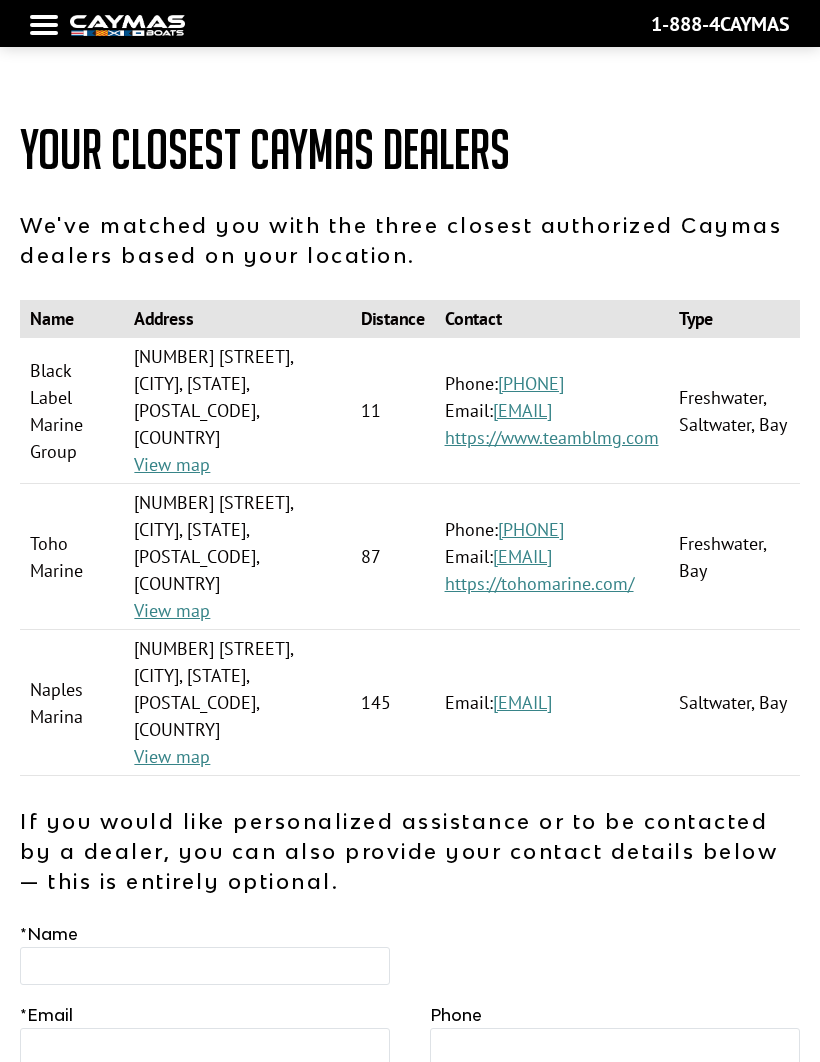 scroll, scrollTop: 0, scrollLeft: 0, axis: both 